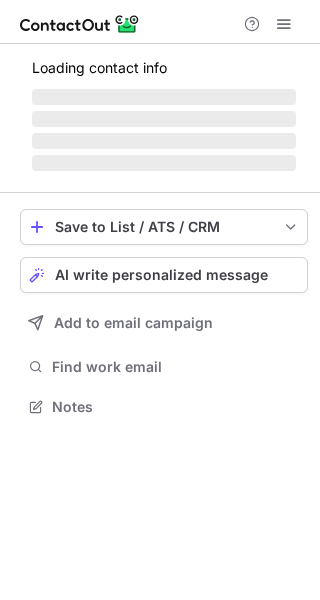 scroll, scrollTop: 0, scrollLeft: 0, axis: both 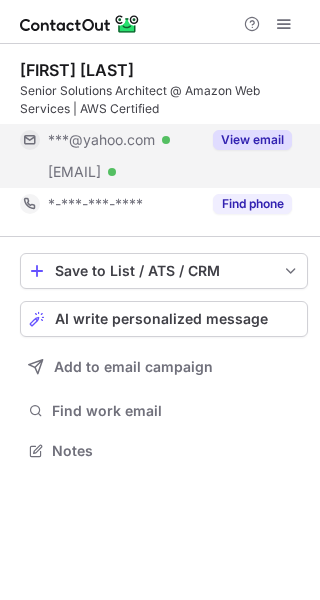 click on "View email" at bounding box center (252, 140) 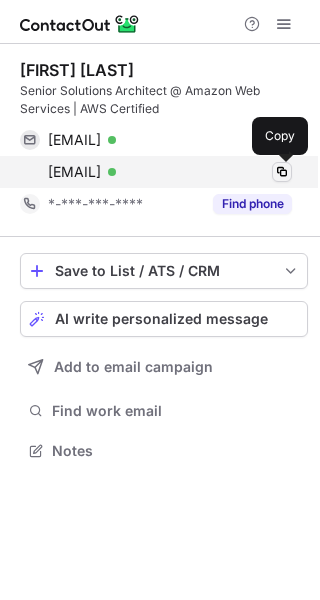 click at bounding box center (282, 172) 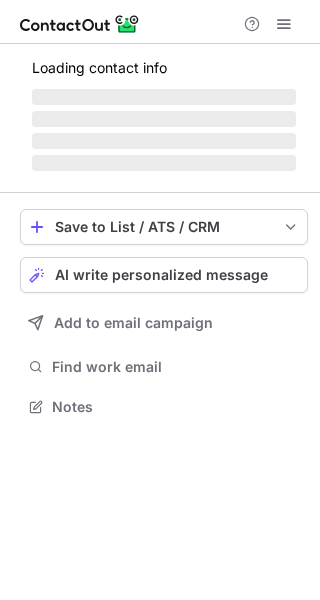 scroll, scrollTop: 0, scrollLeft: 0, axis: both 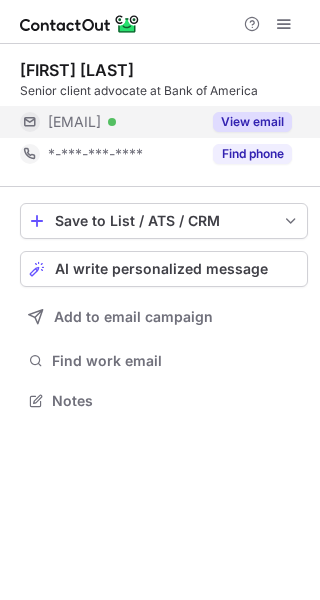 click on "View email" at bounding box center [252, 122] 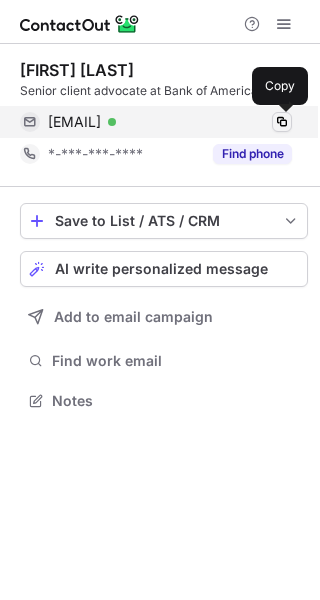 click at bounding box center (282, 122) 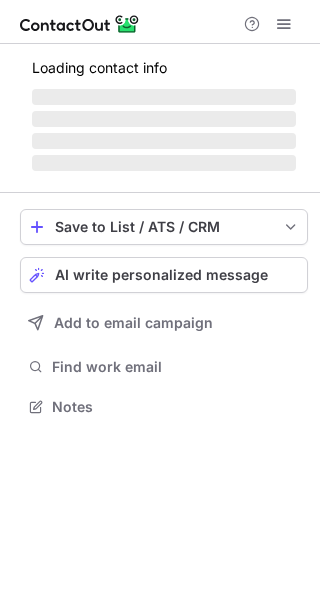 scroll, scrollTop: 0, scrollLeft: 0, axis: both 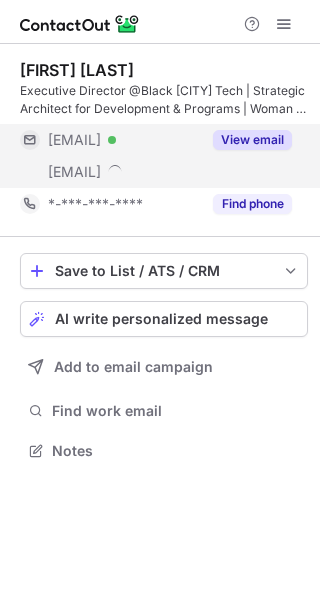 click on "View email" at bounding box center [252, 140] 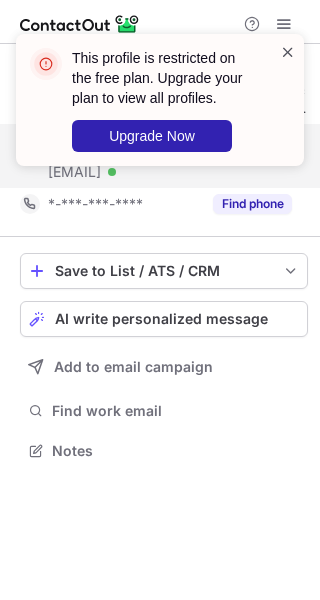 click at bounding box center [288, 52] 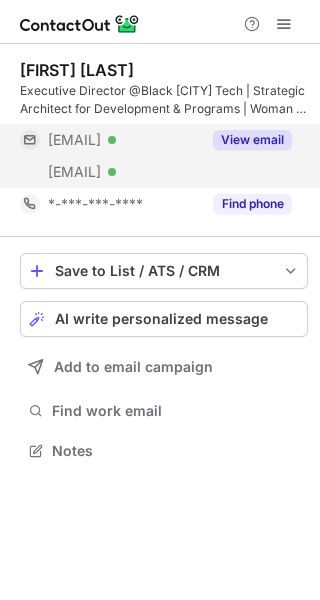 click on "View email" at bounding box center [252, 140] 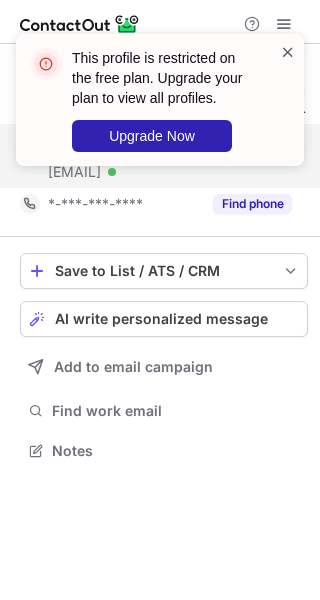 click at bounding box center [288, 52] 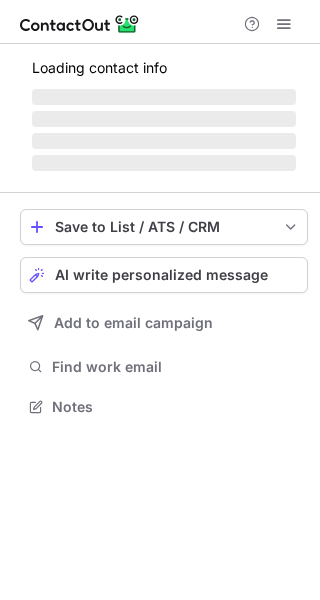 scroll, scrollTop: 0, scrollLeft: 0, axis: both 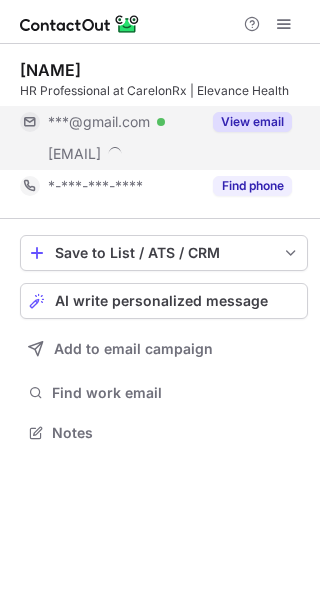 click on "View email" at bounding box center [252, 122] 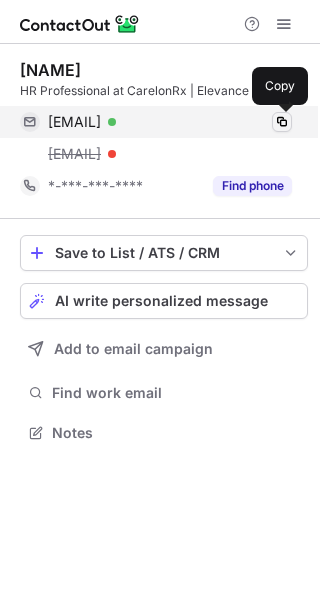 click at bounding box center (282, 122) 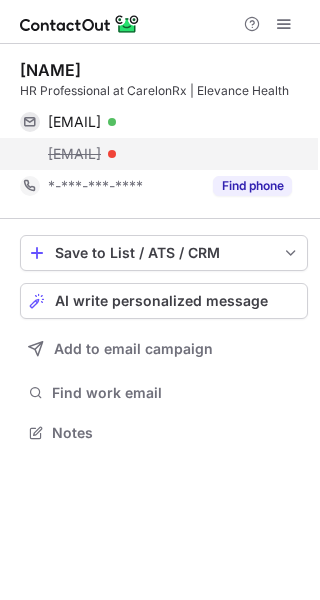 click on "stephany.acosta@elevancehealth.com" at bounding box center (74, 154) 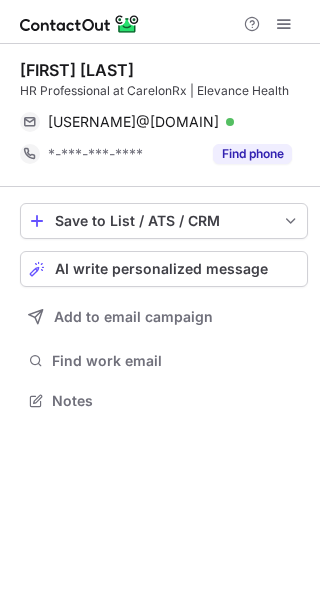 scroll, scrollTop: 0, scrollLeft: 0, axis: both 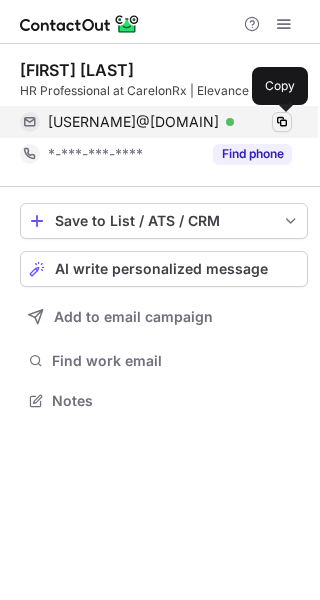 click at bounding box center (282, 122) 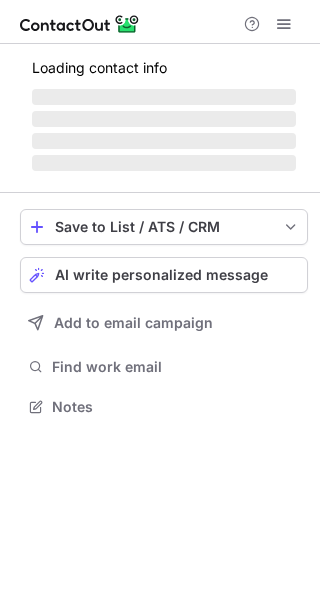 scroll, scrollTop: 0, scrollLeft: 0, axis: both 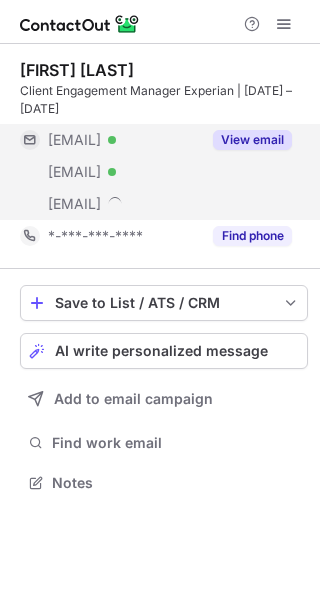 click on "View email" at bounding box center (252, 140) 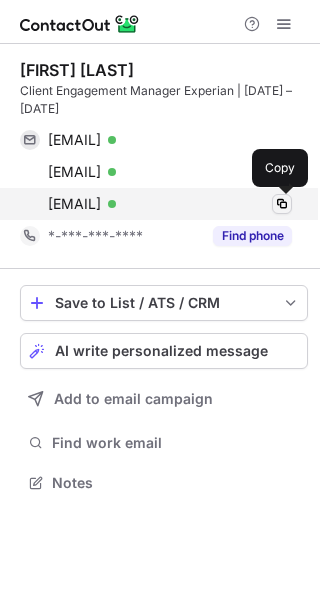 click at bounding box center [282, 204] 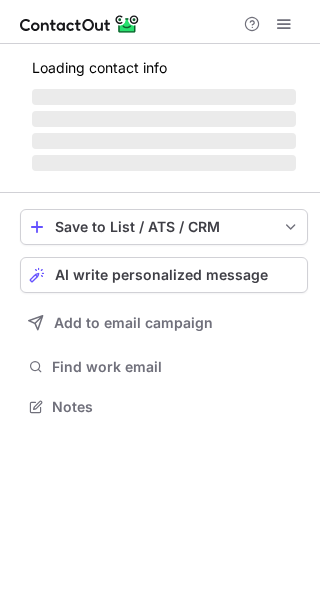 scroll, scrollTop: 0, scrollLeft: 0, axis: both 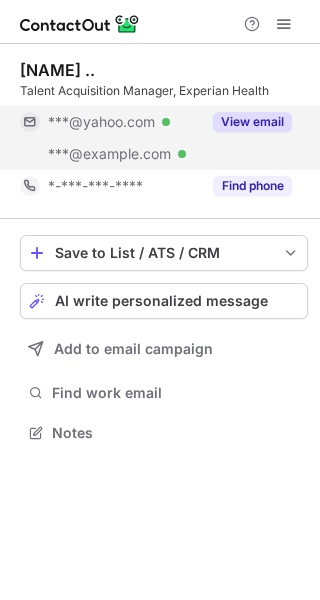click on "View email" at bounding box center [252, 122] 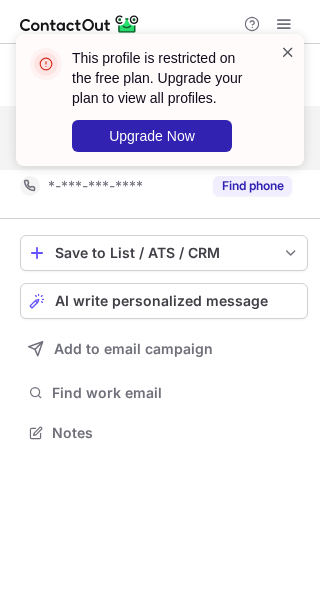 click at bounding box center (288, 52) 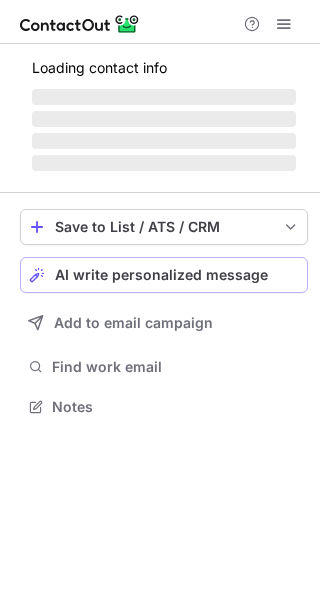 scroll, scrollTop: 0, scrollLeft: 0, axis: both 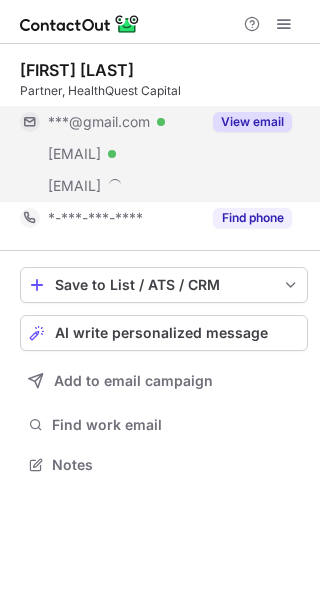 click on "View email" at bounding box center (252, 122) 